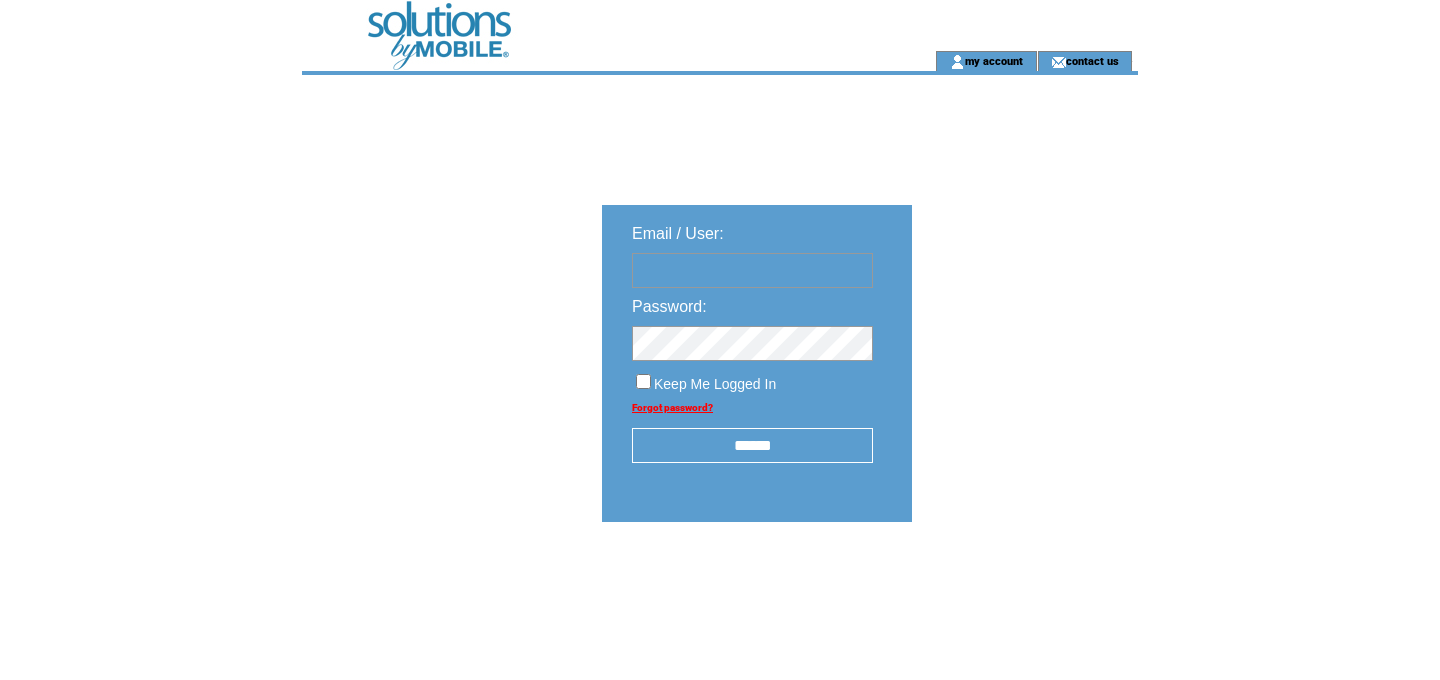 scroll, scrollTop: 0, scrollLeft: 0, axis: both 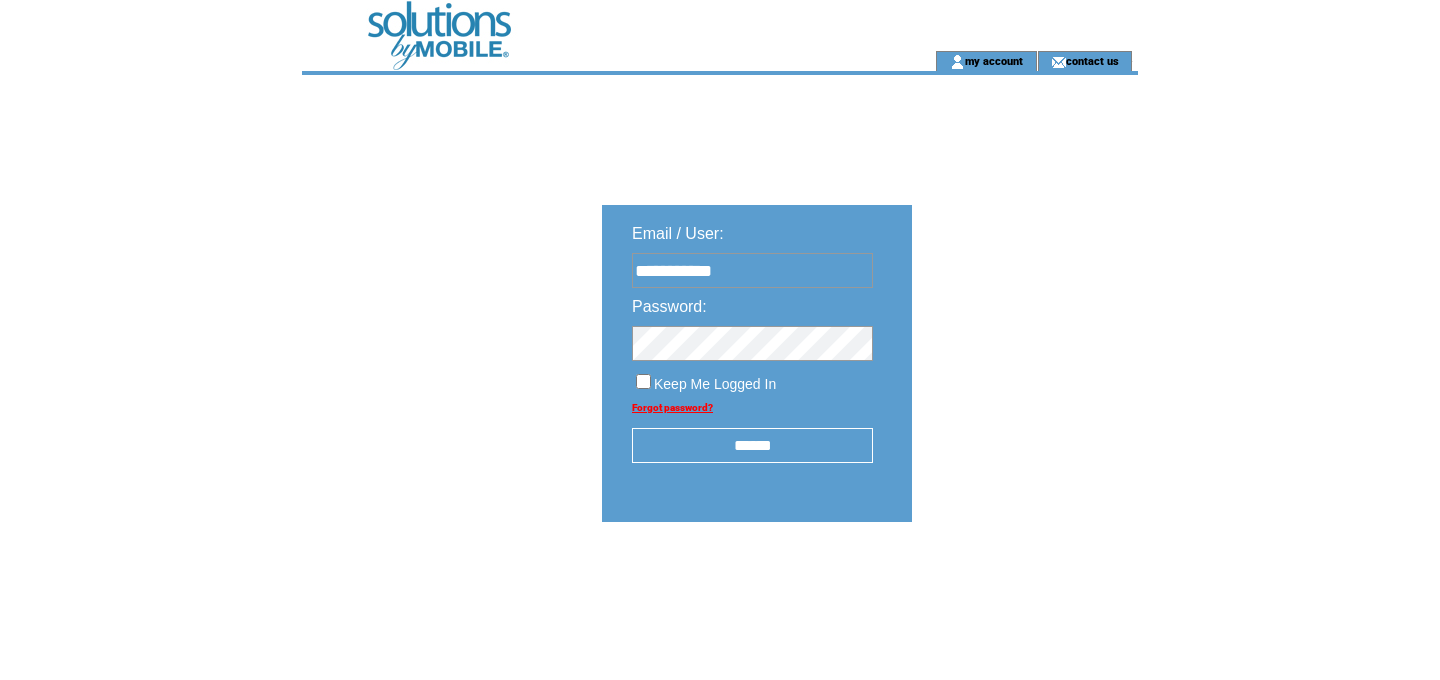 click on "******" at bounding box center [752, 445] 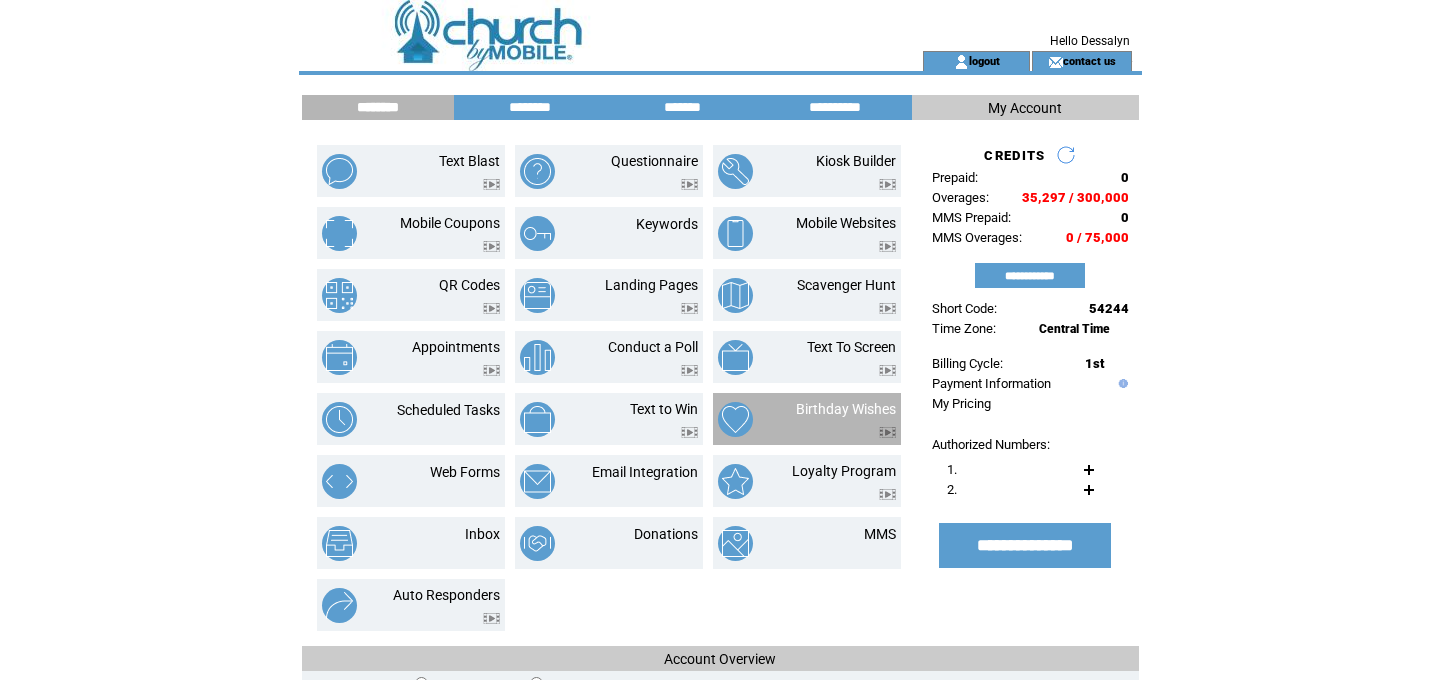 scroll, scrollTop: 0, scrollLeft: 0, axis: both 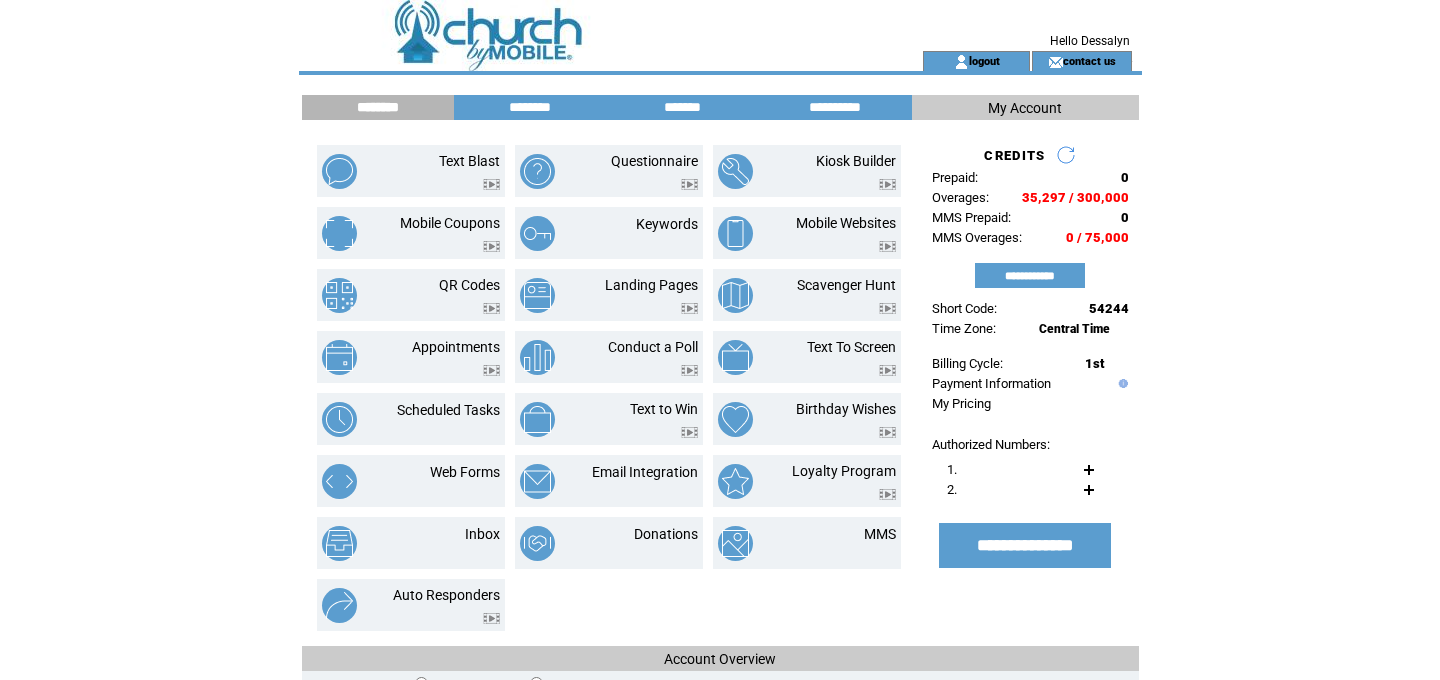 click on "*******" at bounding box center (683, 107) 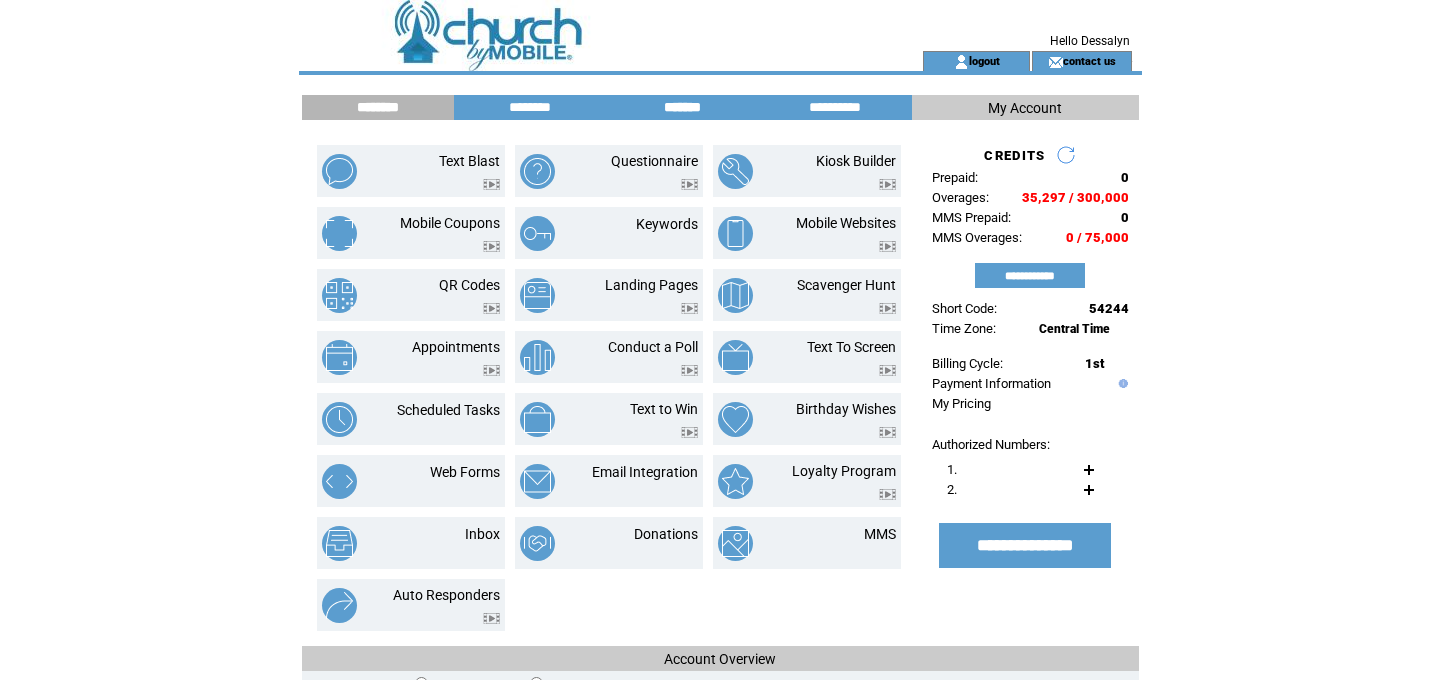 click on "*******" at bounding box center (683, 107) 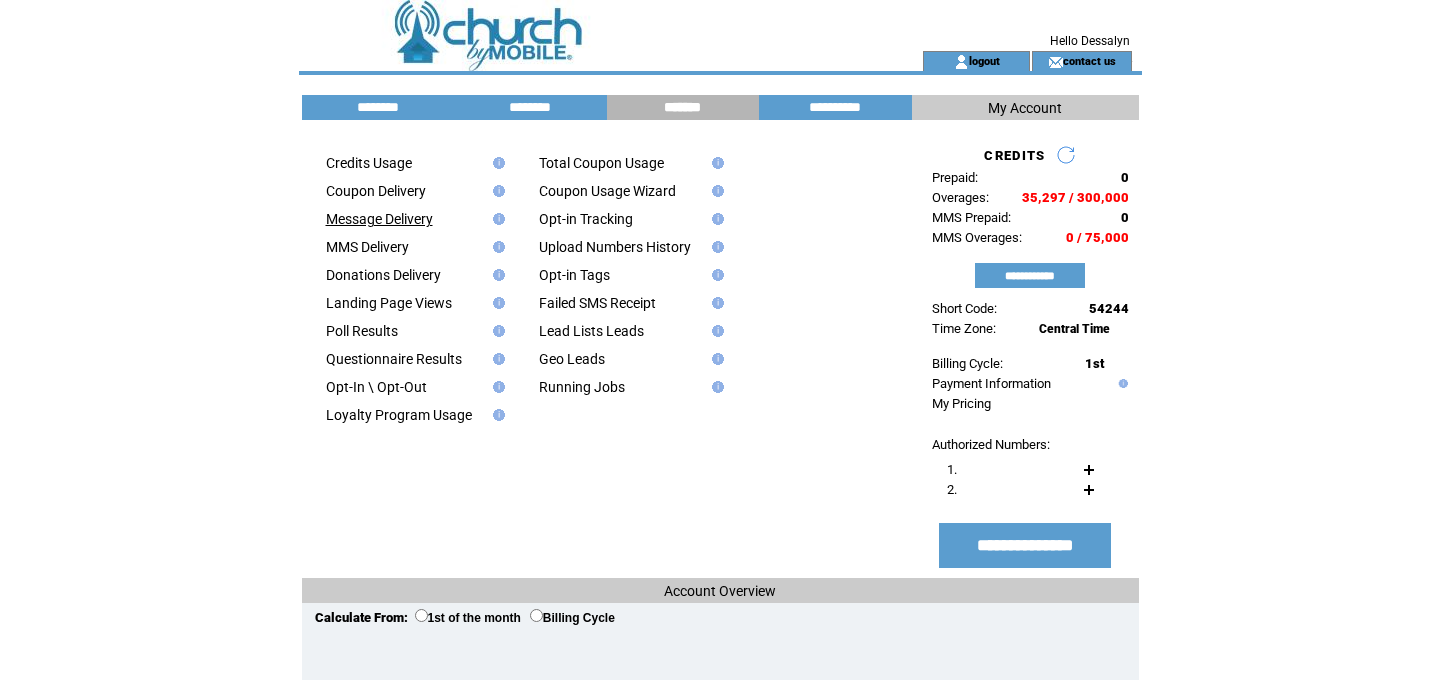 click on "Message Delivery" at bounding box center [379, 219] 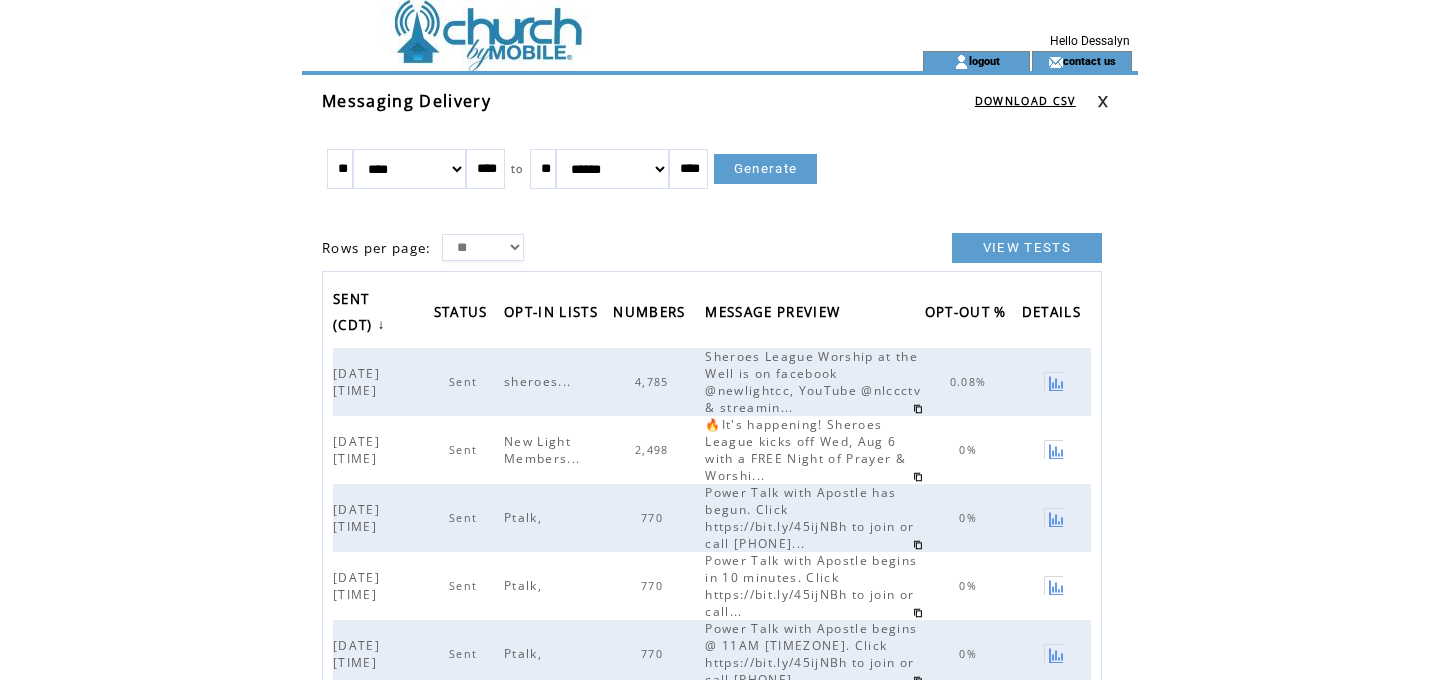 scroll, scrollTop: 0, scrollLeft: 0, axis: both 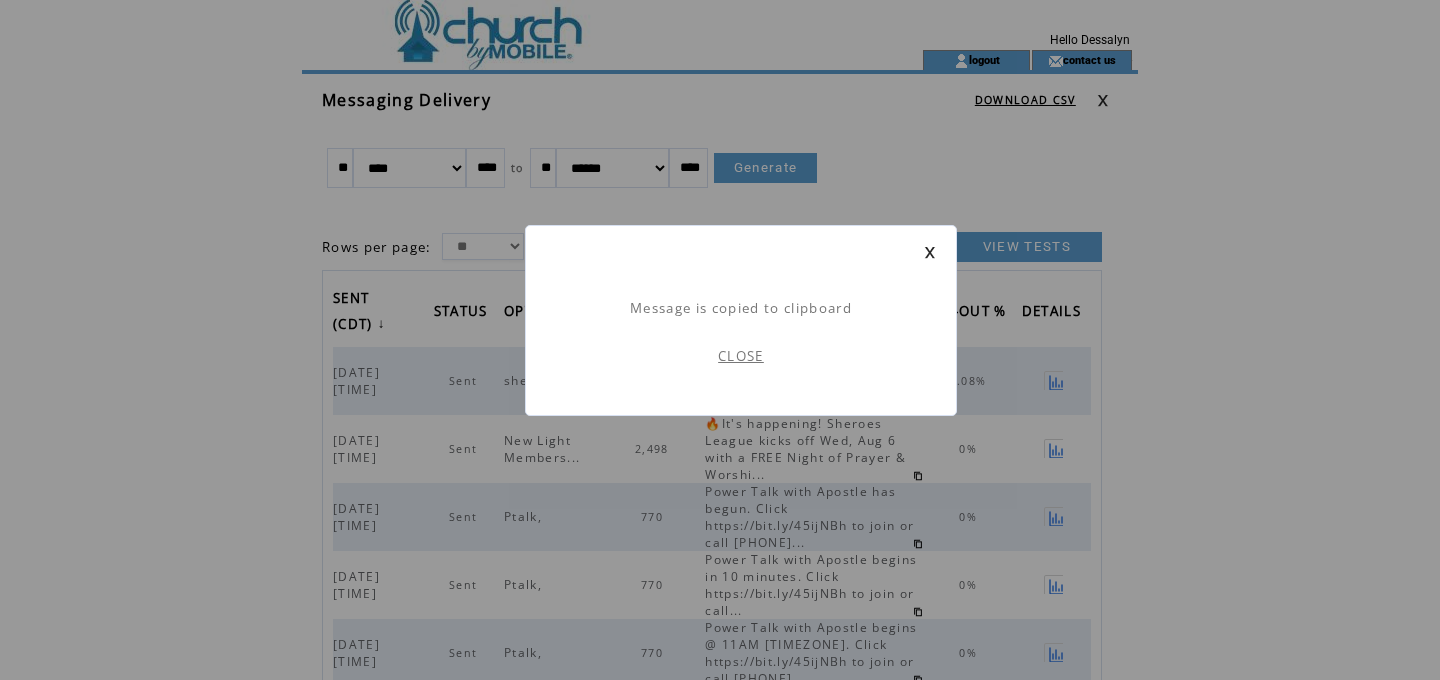 click on "CLOSE" at bounding box center (741, 356) 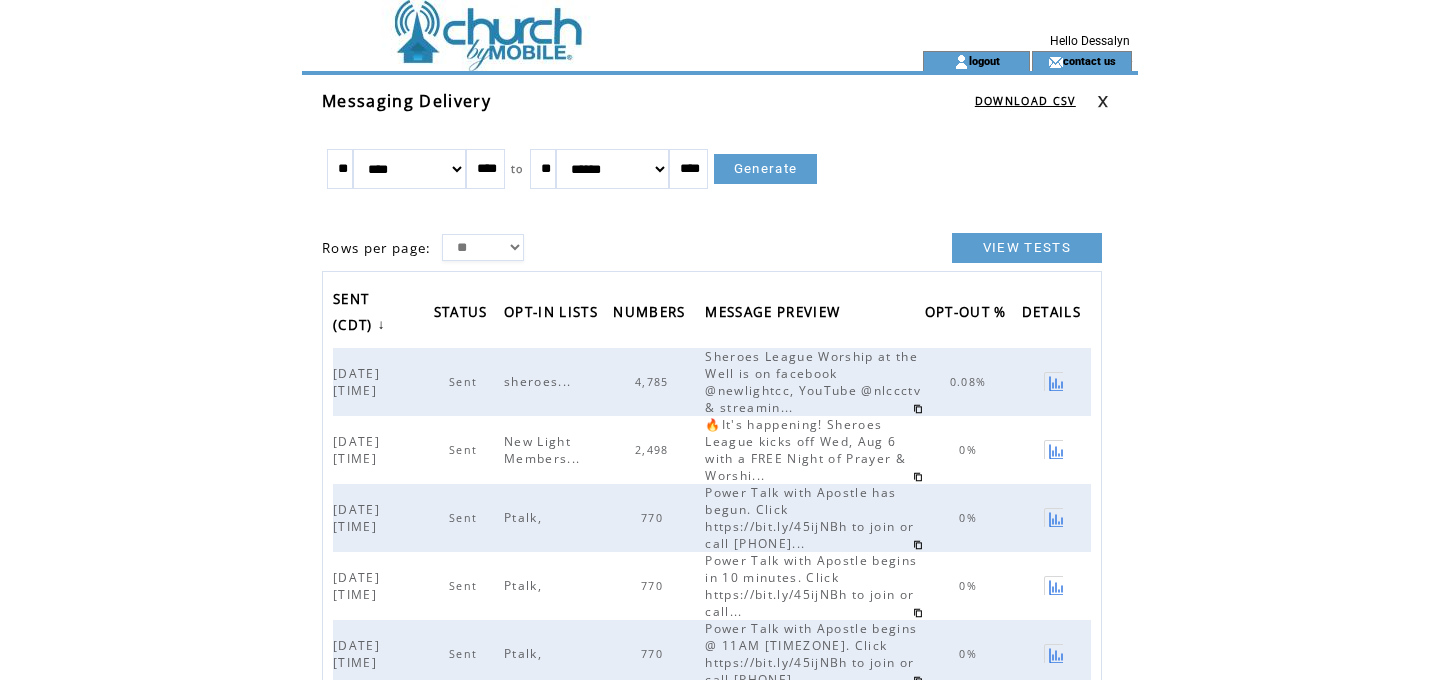 click at bounding box center [576, 25] 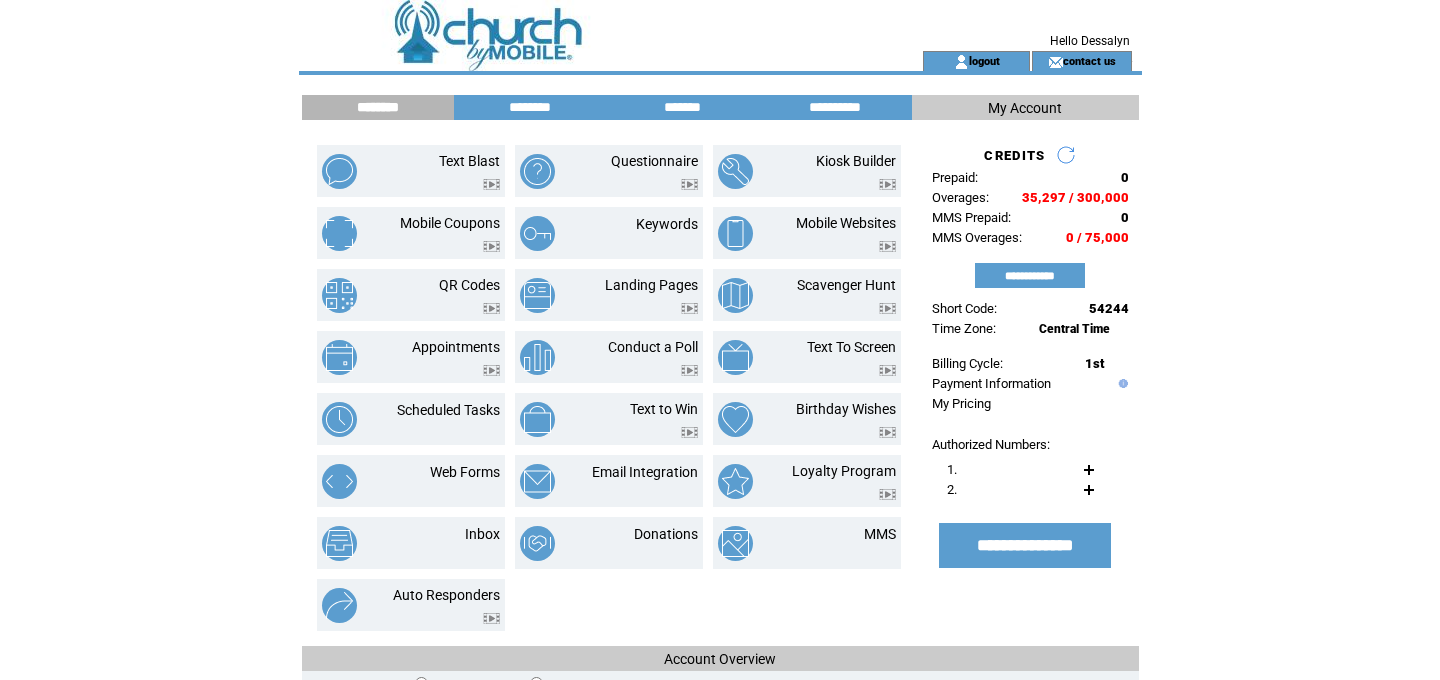 scroll, scrollTop: 0, scrollLeft: 0, axis: both 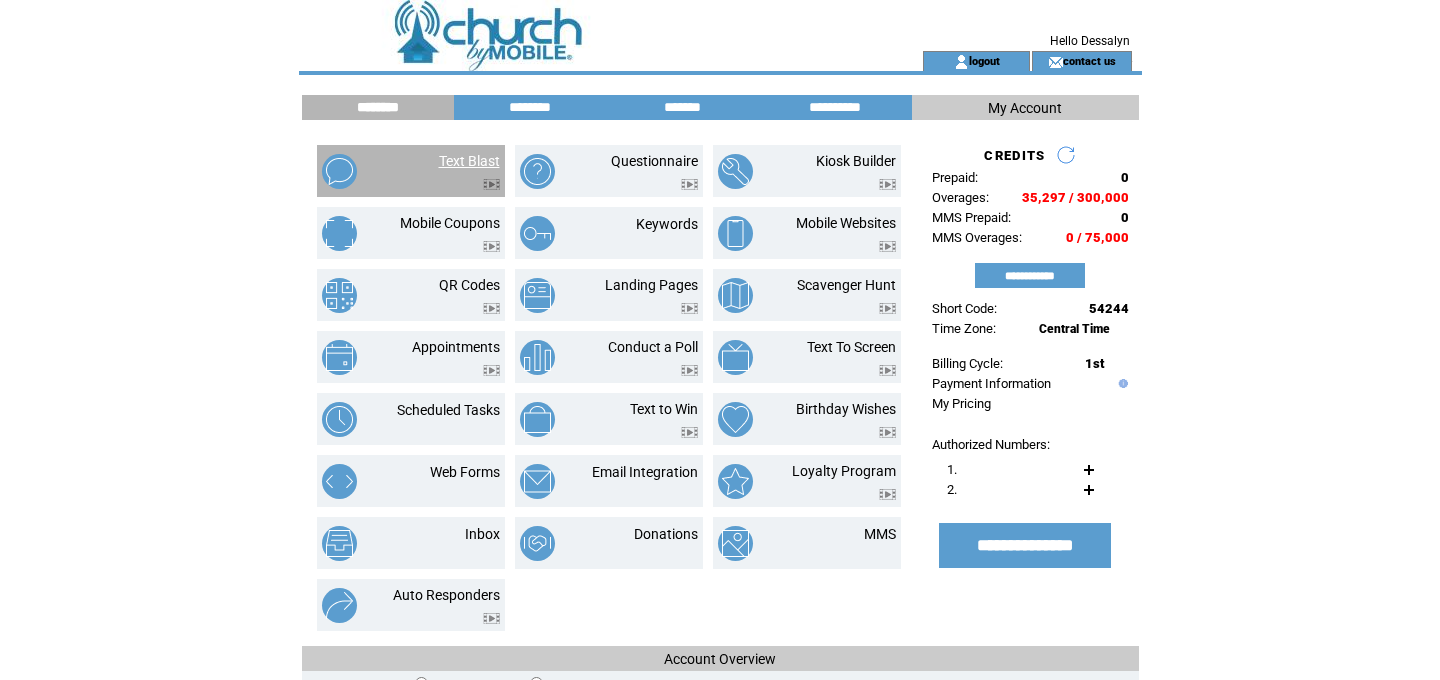 click on "Text Blast" at bounding box center (469, 161) 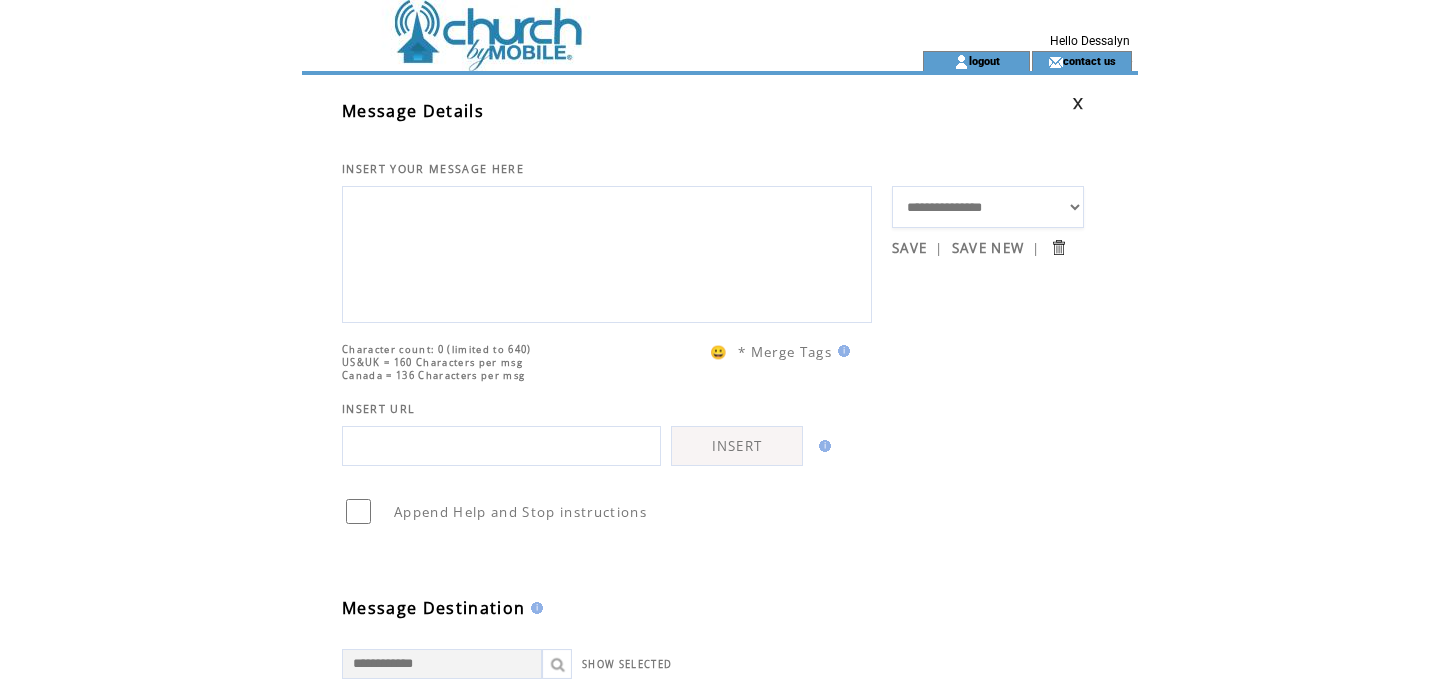 scroll, scrollTop: 0, scrollLeft: 0, axis: both 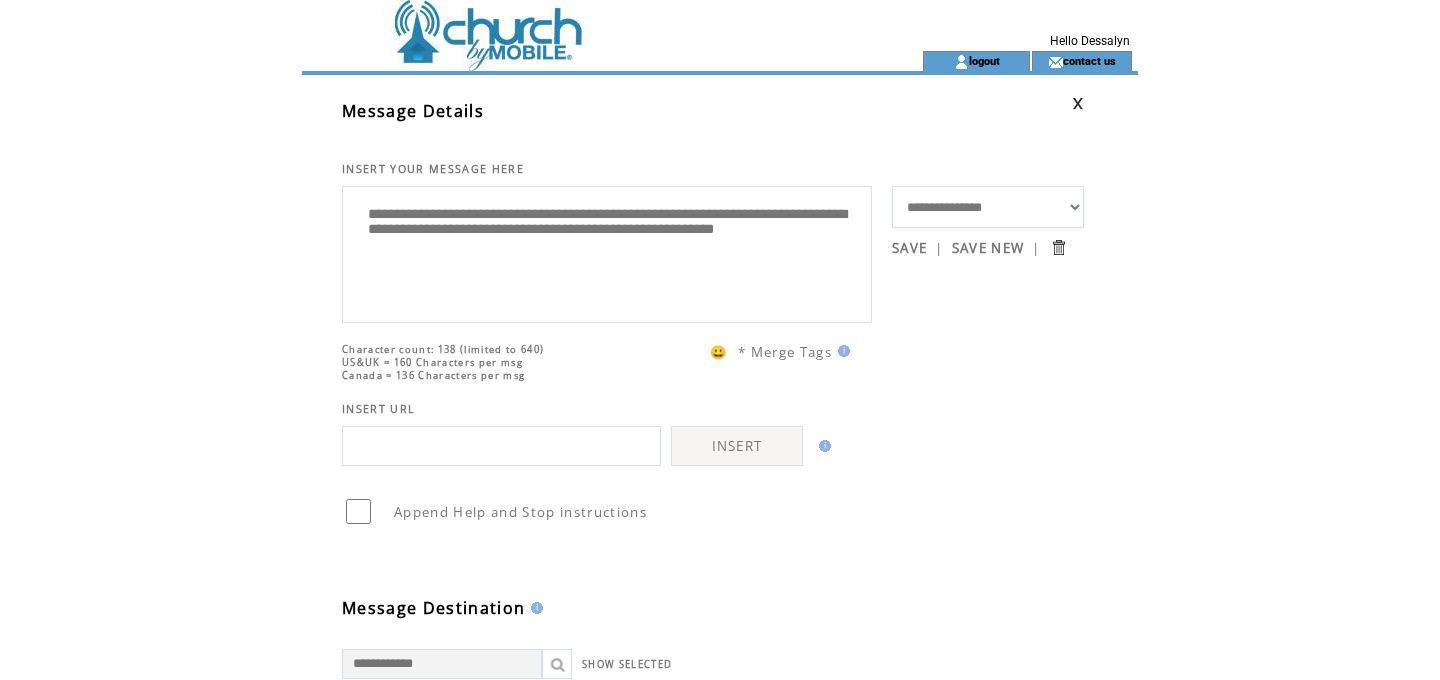 drag, startPoint x: 501, startPoint y: 216, endPoint x: 656, endPoint y: 220, distance: 155.0516 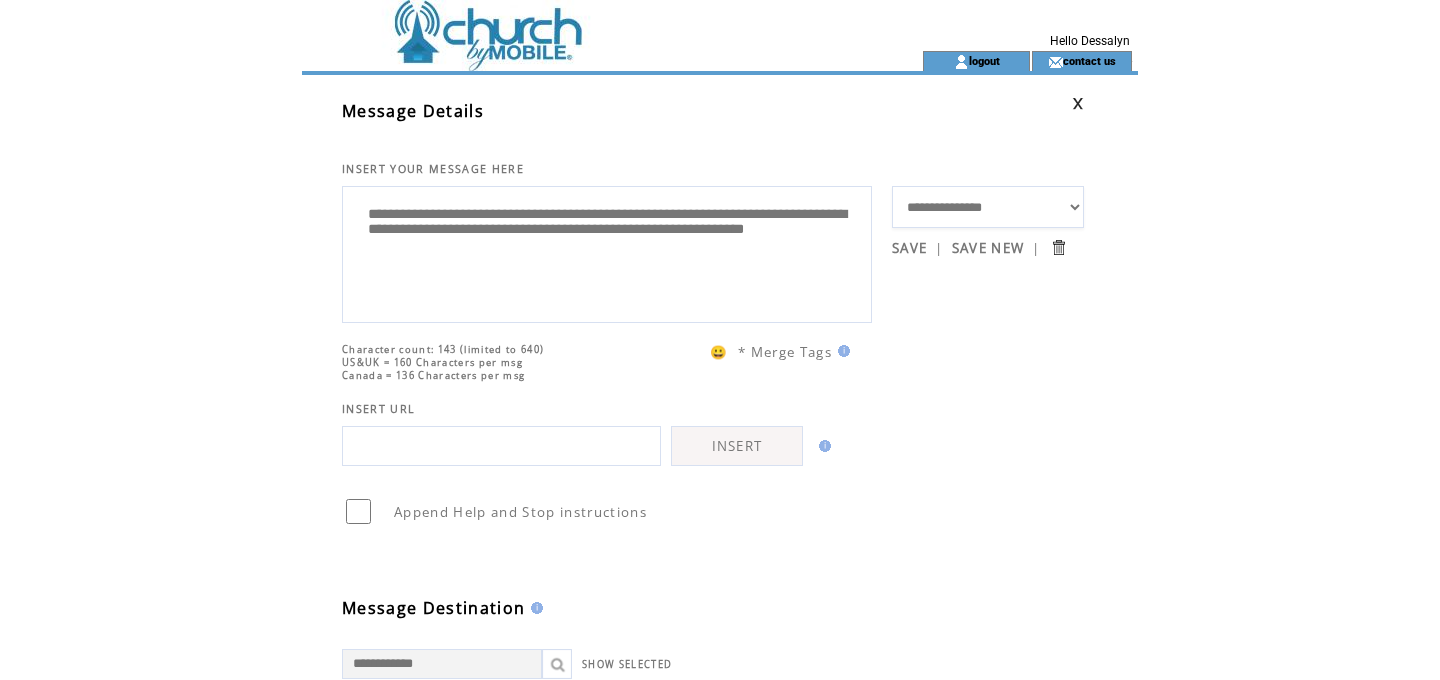 drag, startPoint x: 589, startPoint y: 259, endPoint x: 410, endPoint y: 255, distance: 179.0447 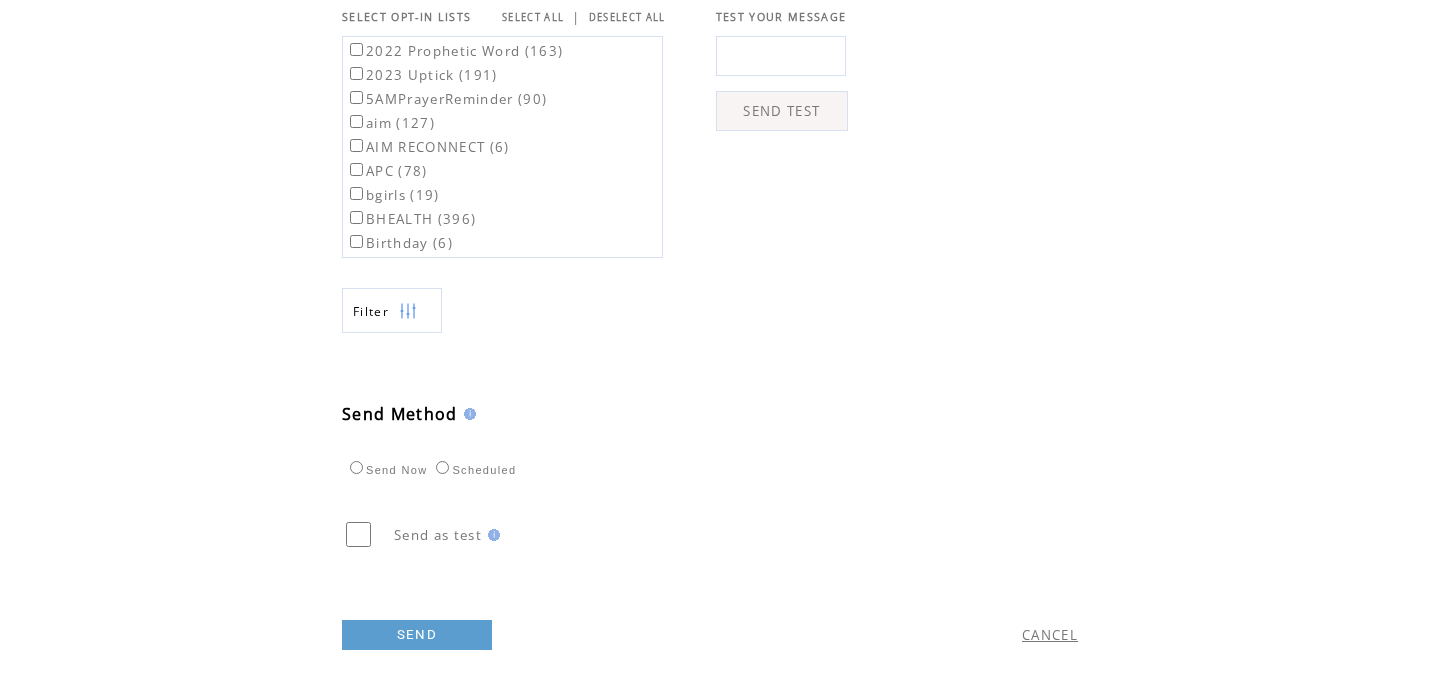 scroll, scrollTop: 703, scrollLeft: 0, axis: vertical 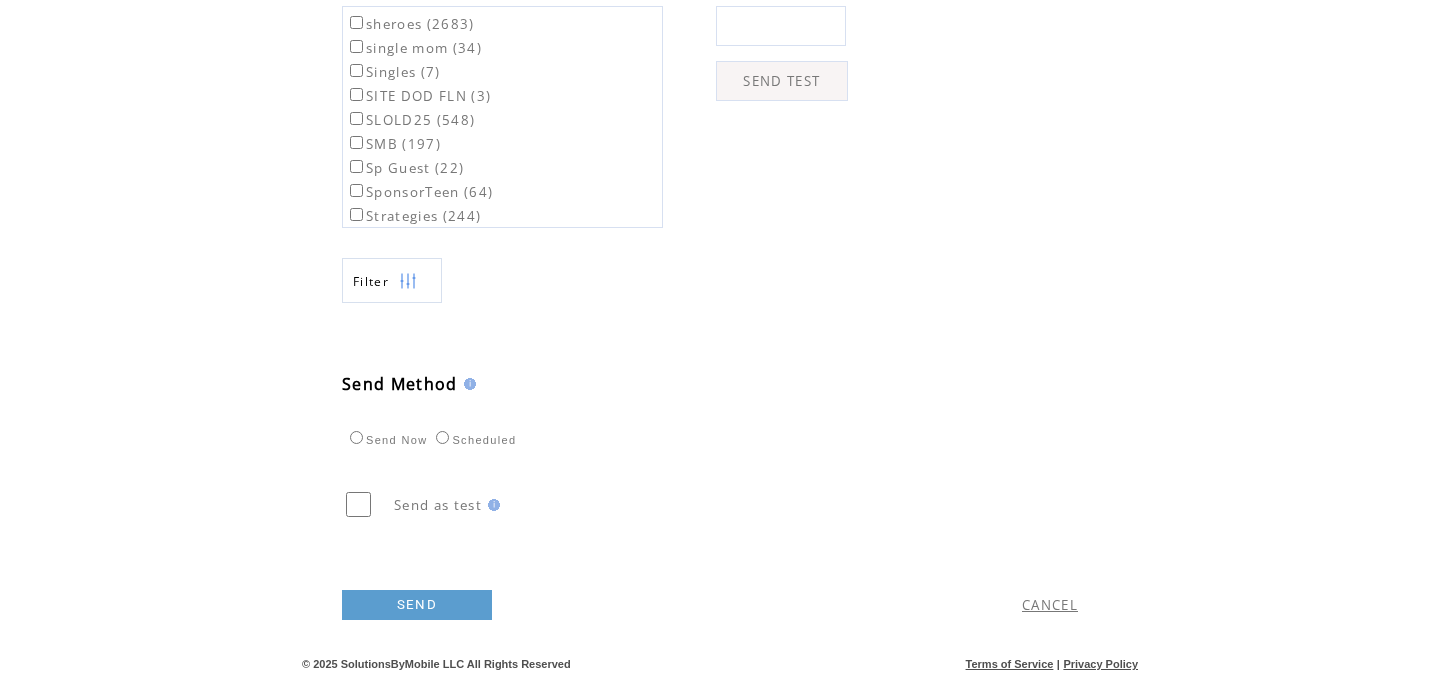 click on "SEND" at bounding box center (417, 605) 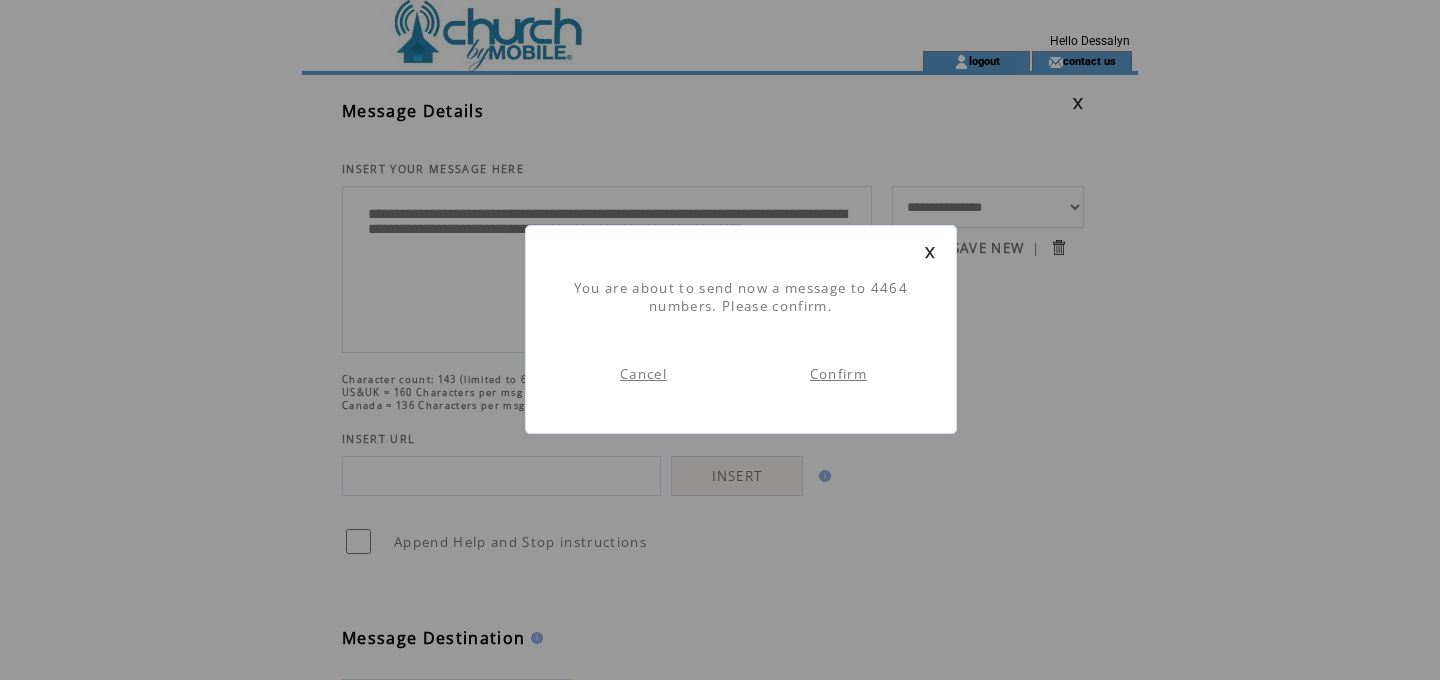 scroll, scrollTop: 1, scrollLeft: 0, axis: vertical 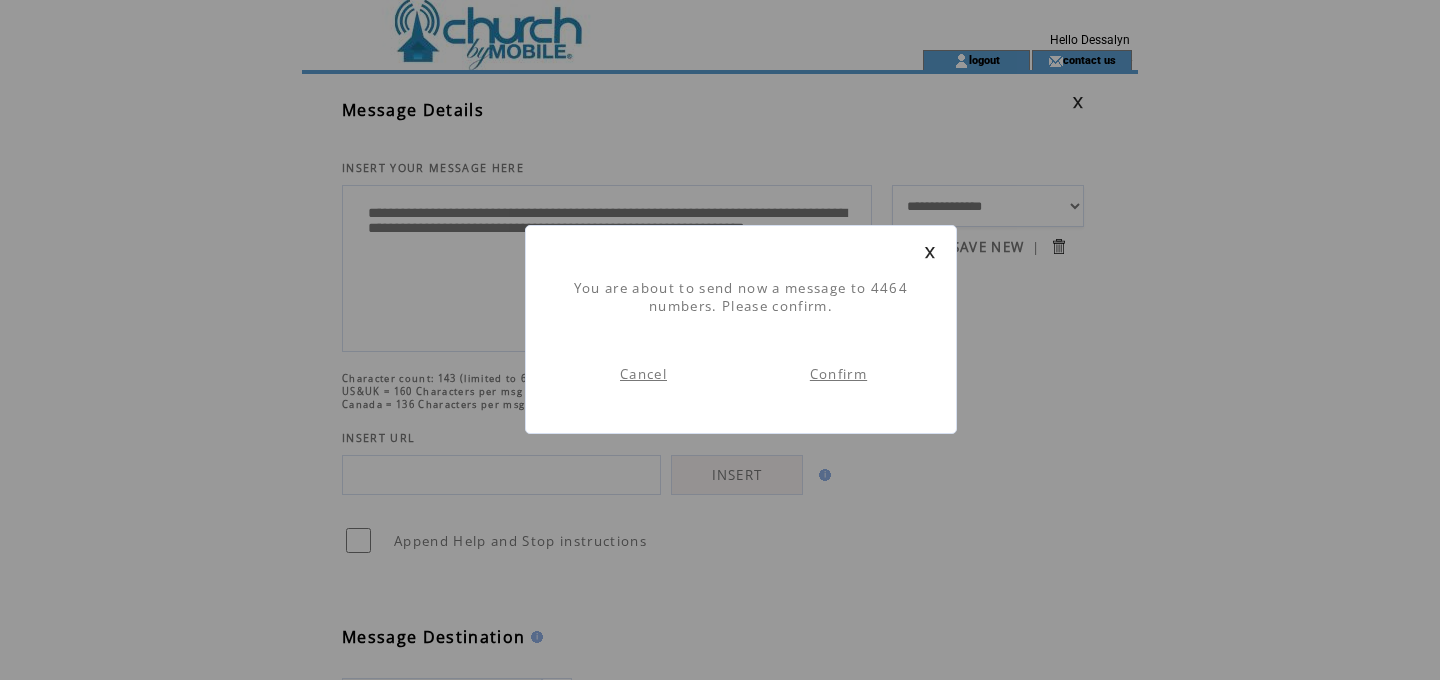 click on "Confirm" at bounding box center (838, 374) 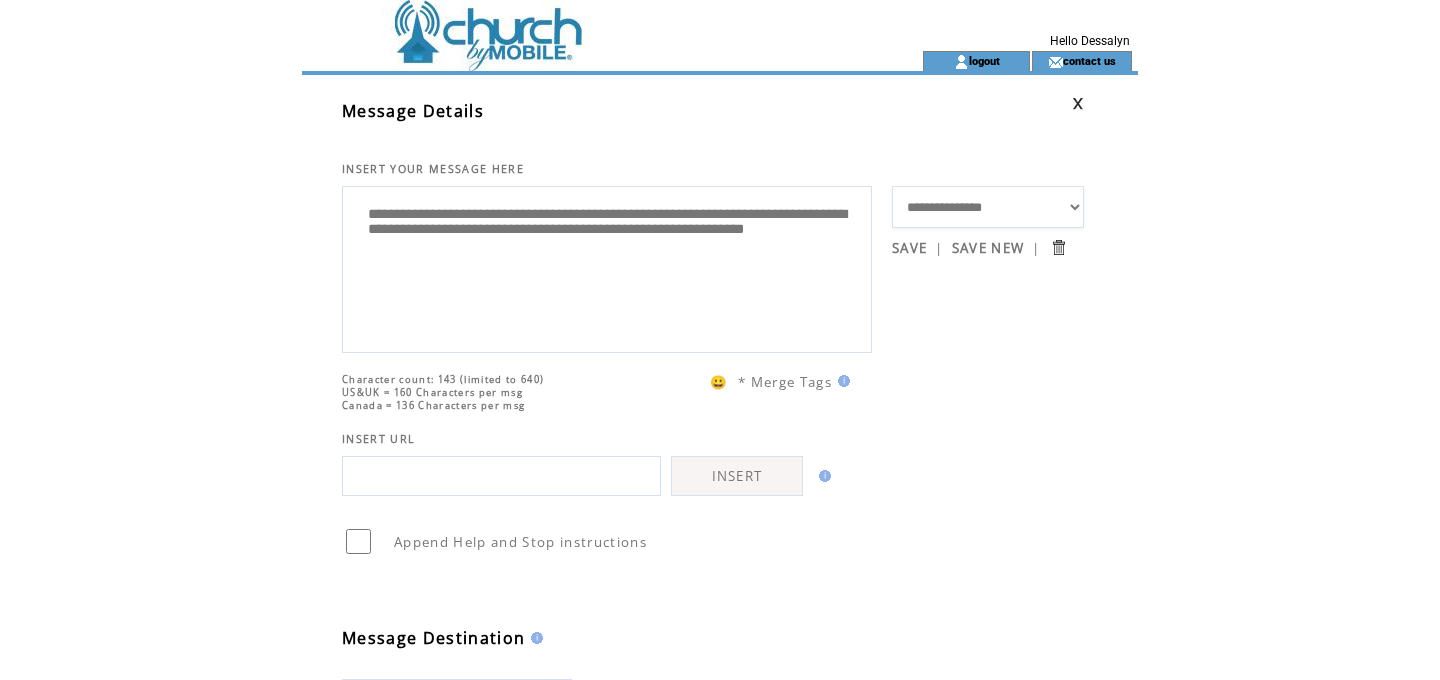 scroll, scrollTop: 1, scrollLeft: 0, axis: vertical 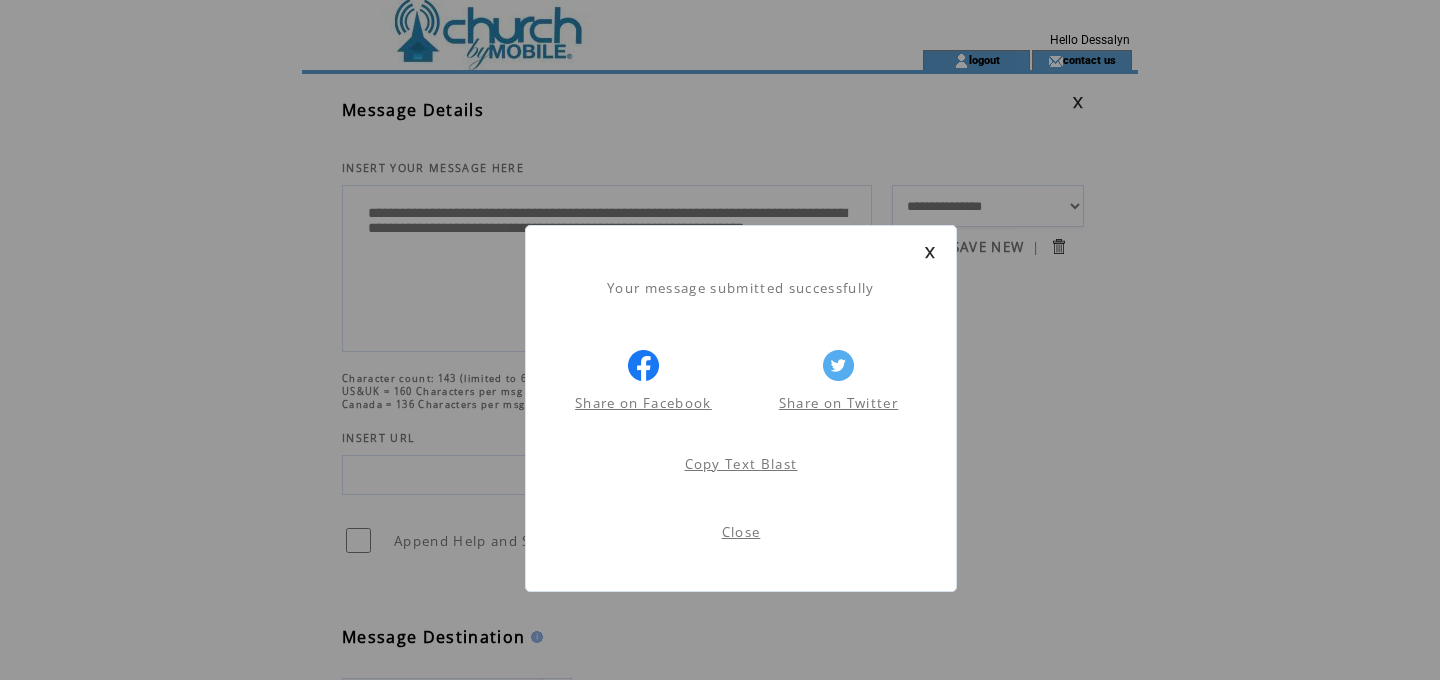 click on "Close" at bounding box center (741, 532) 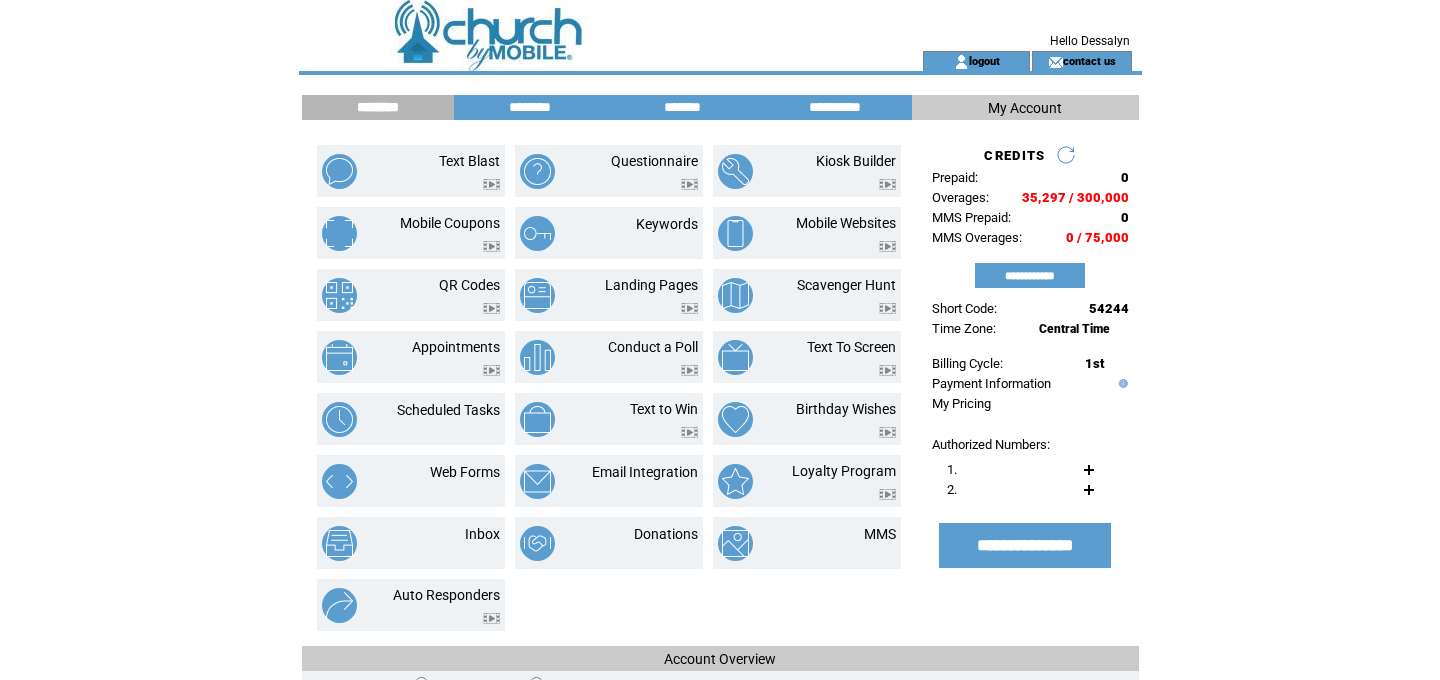 scroll, scrollTop: 0, scrollLeft: 0, axis: both 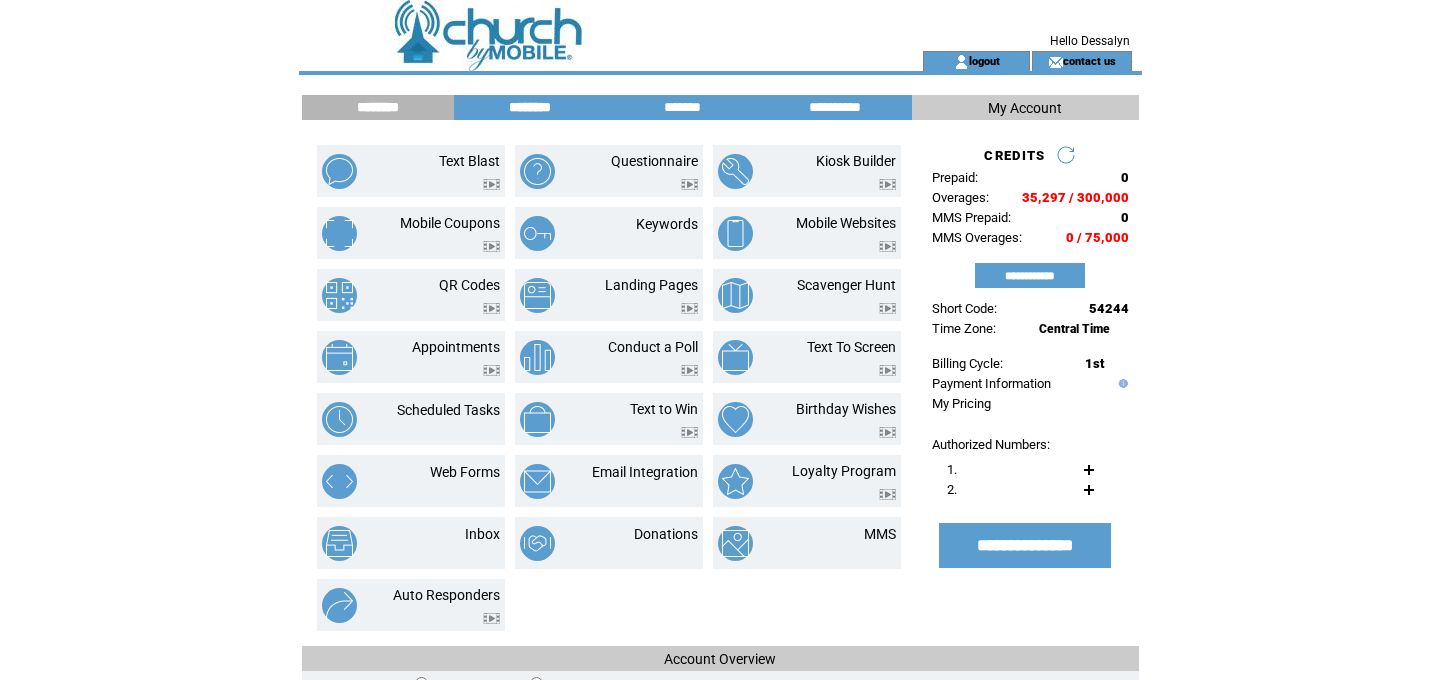 click on "********" at bounding box center [530, 107] 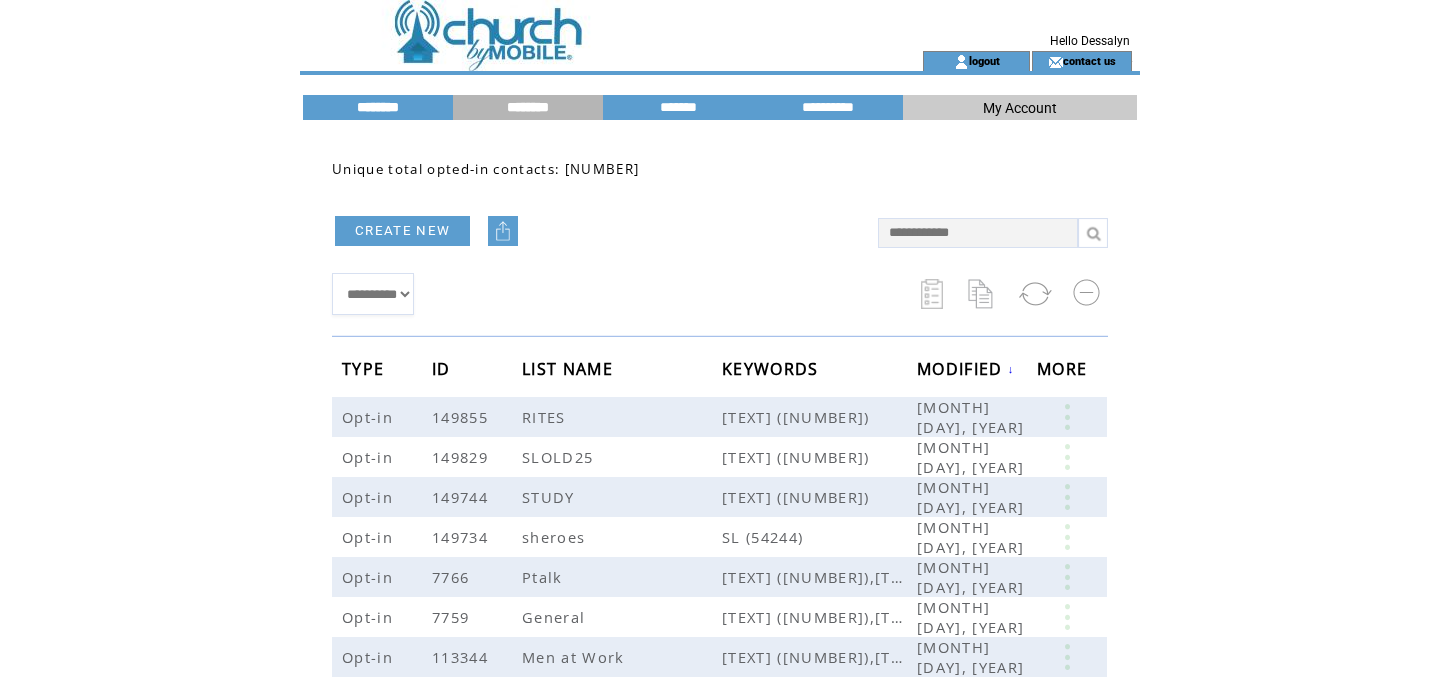 click on "********" at bounding box center (378, 107) 